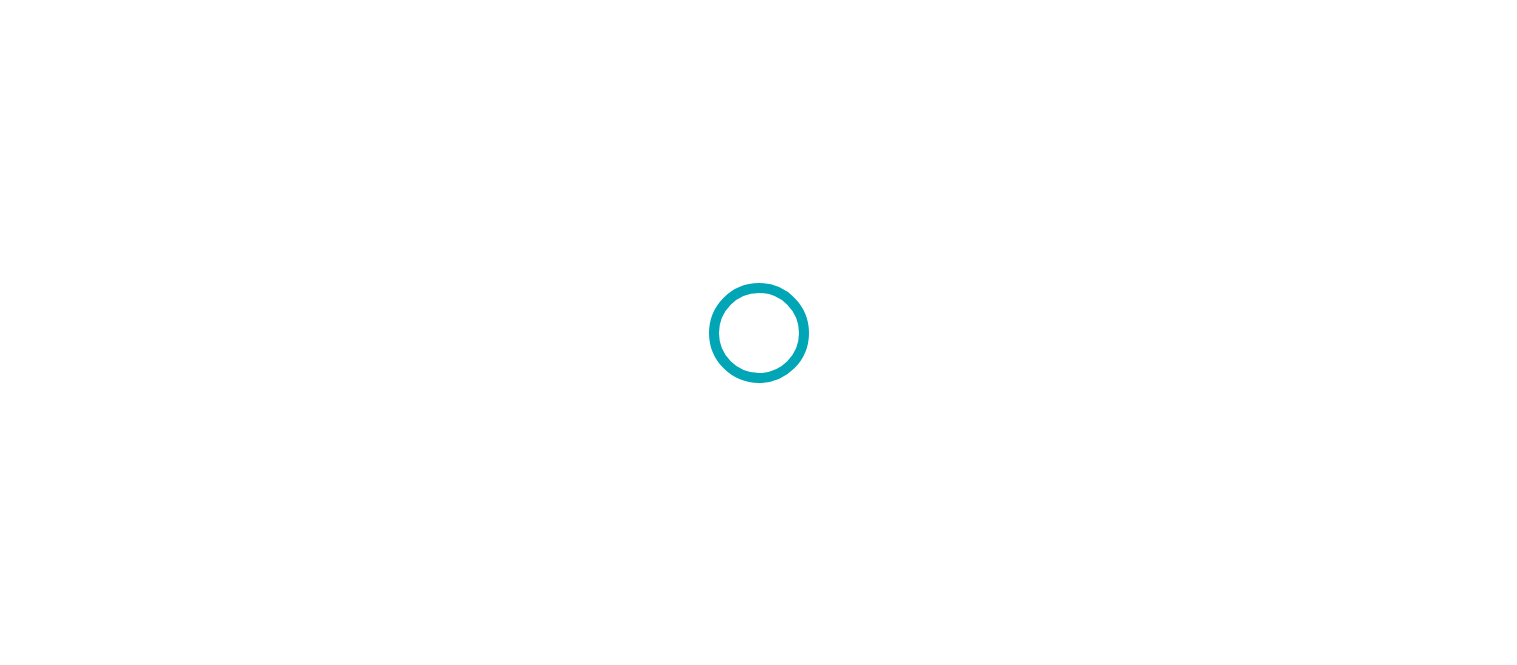 scroll, scrollTop: 0, scrollLeft: 0, axis: both 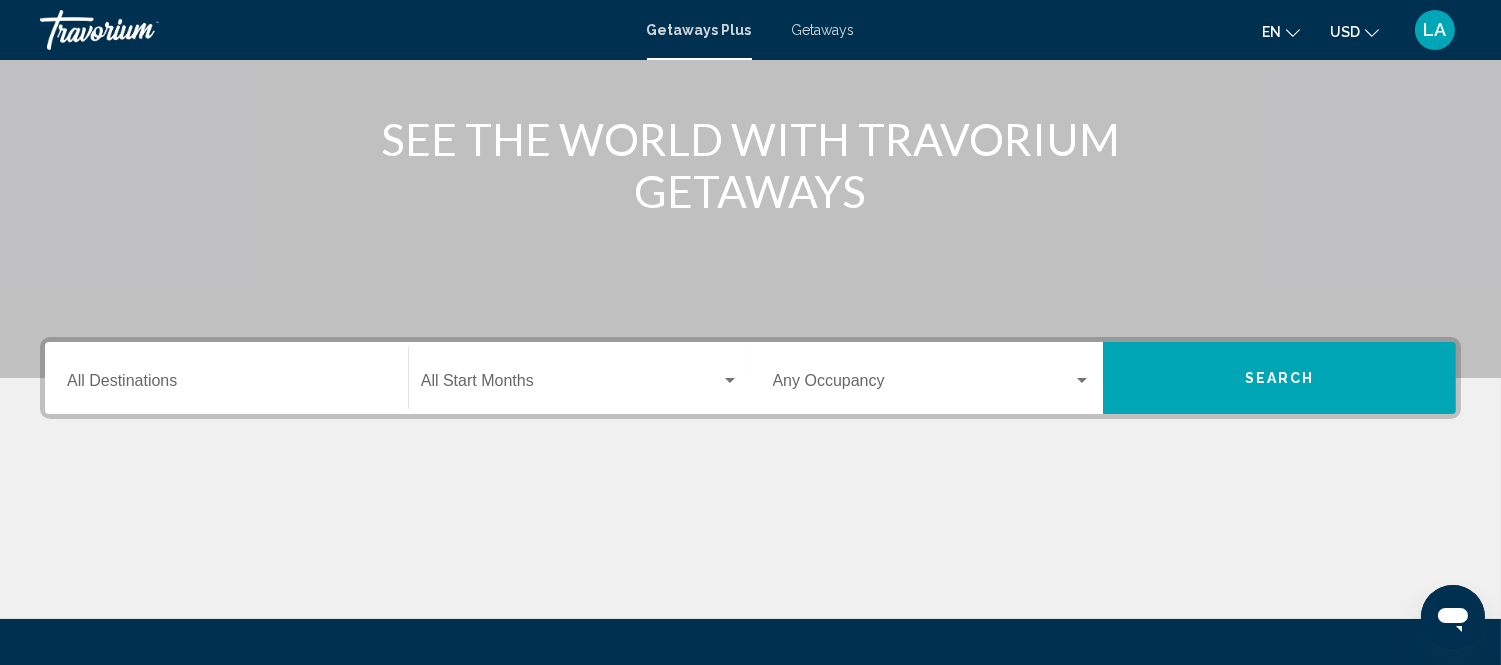 click on "Destination All Destinations" at bounding box center [226, 385] 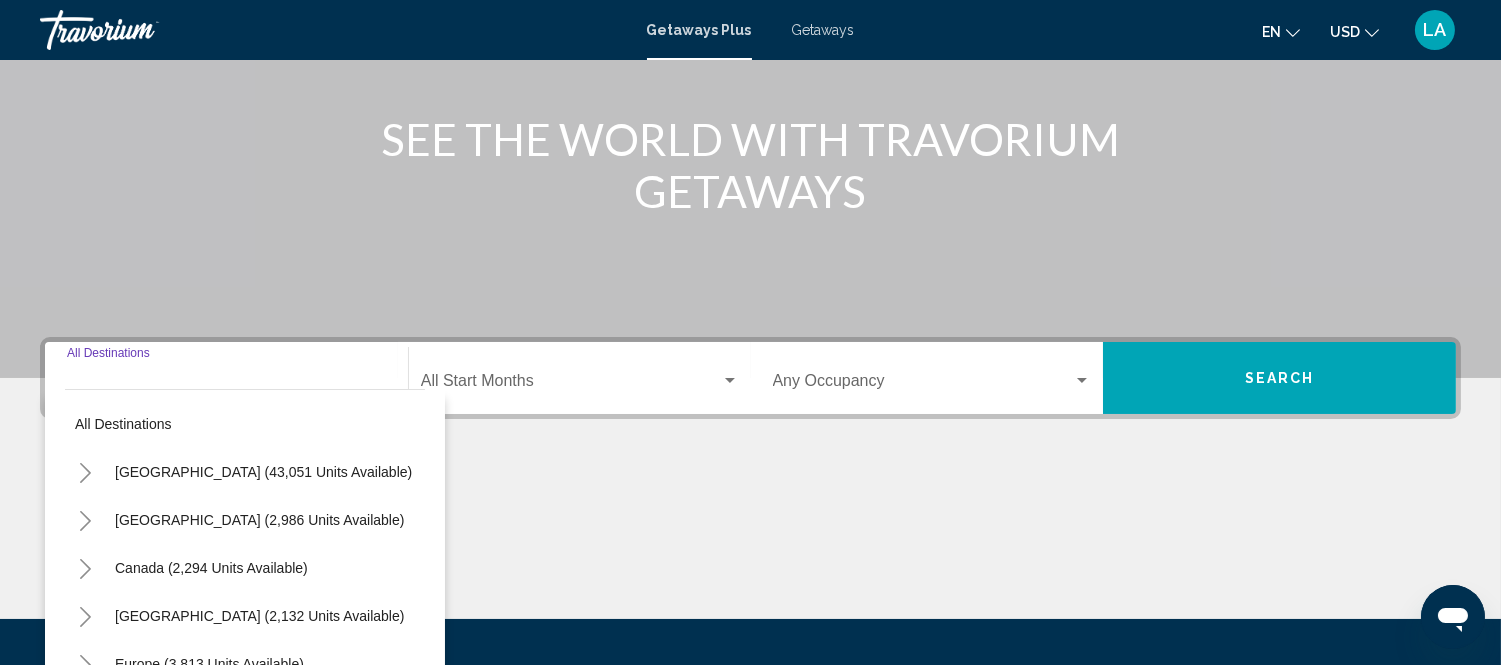 scroll, scrollTop: 420, scrollLeft: 0, axis: vertical 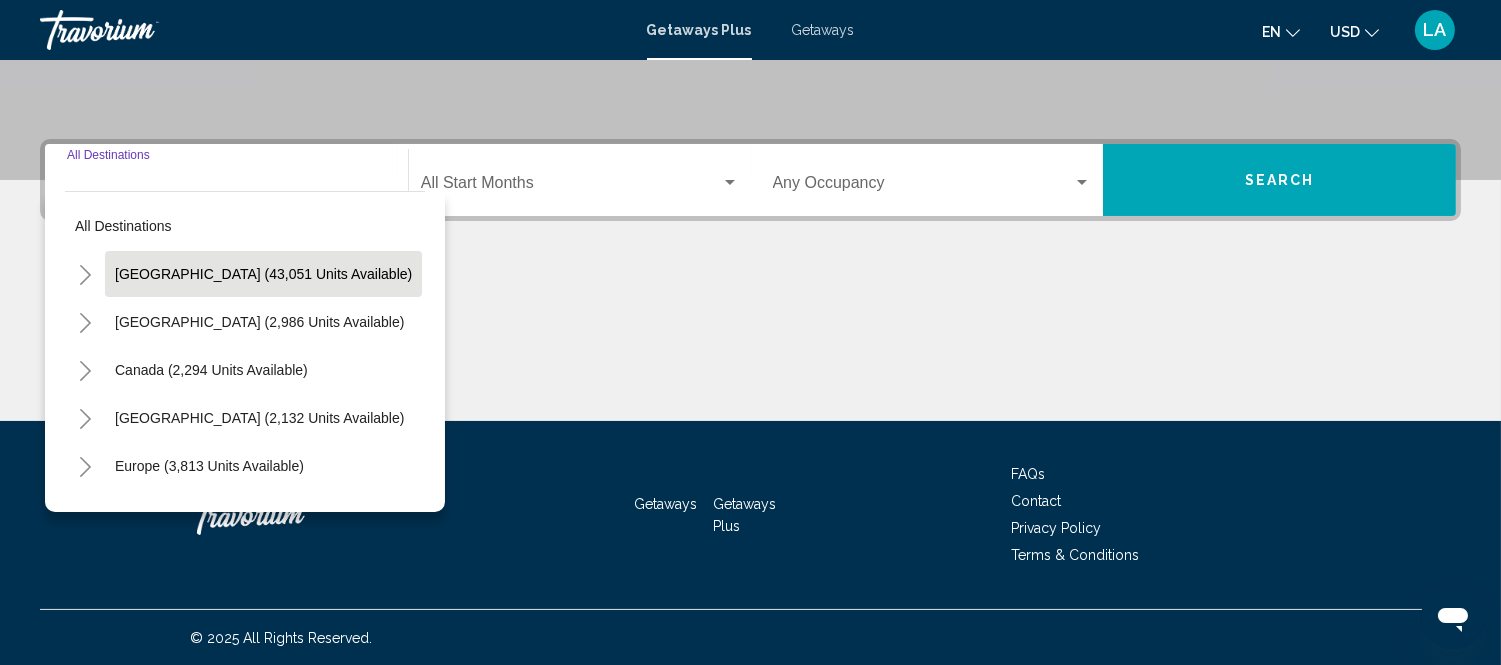 click on "[GEOGRAPHIC_DATA] (43,051 units available)" at bounding box center [259, 322] 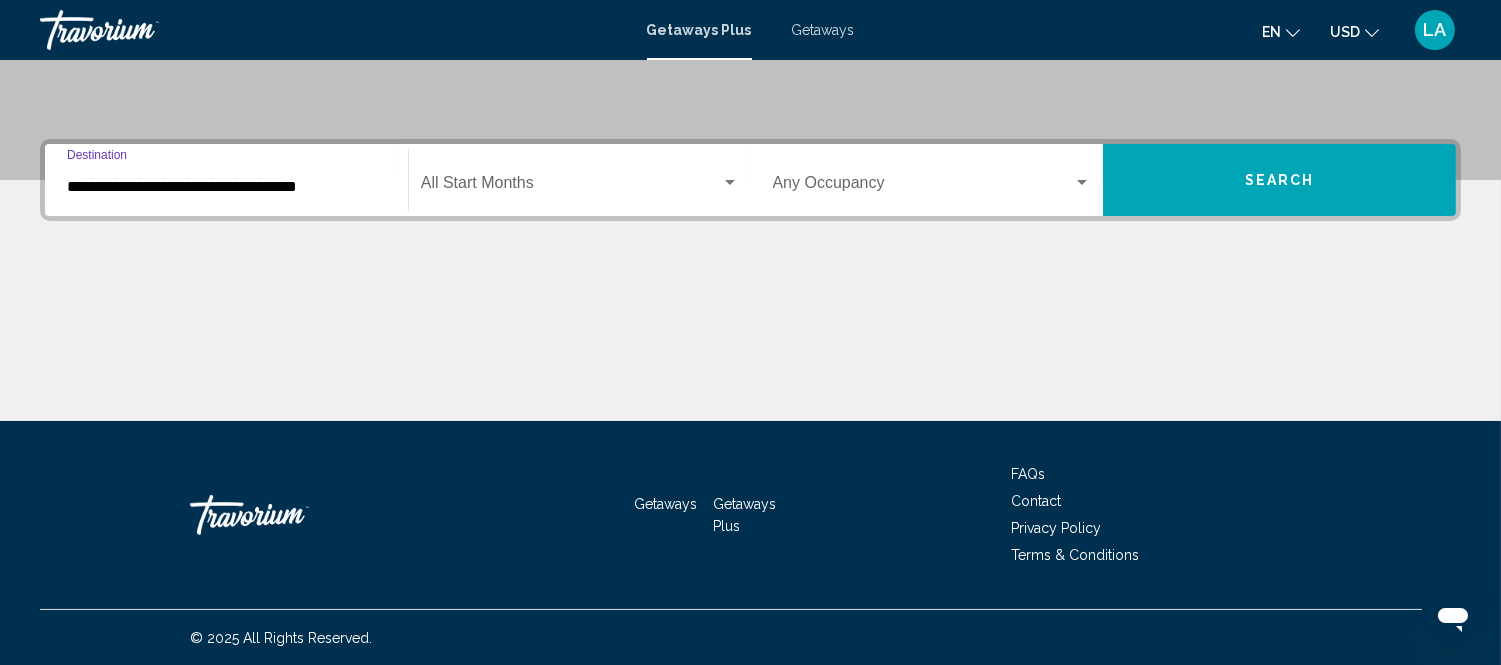 click on "Start Month All Start Months" 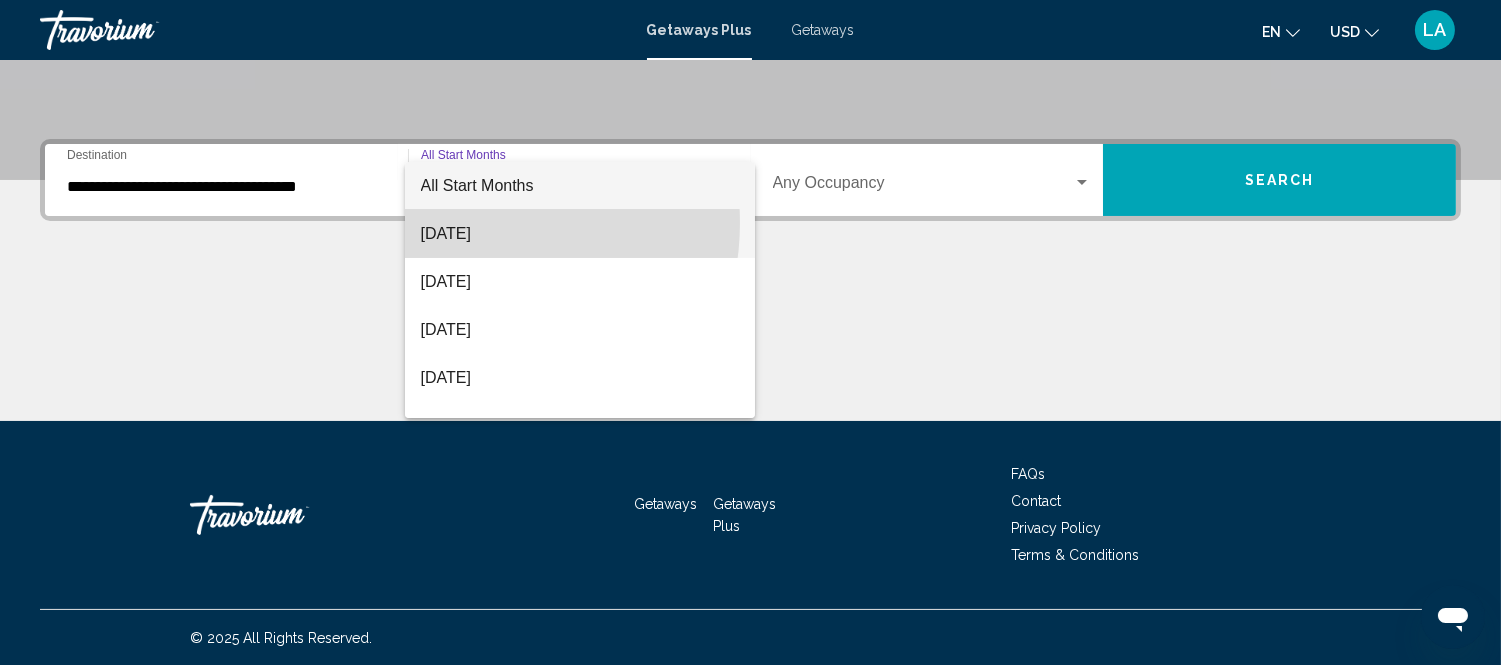 click on "[DATE]" at bounding box center (580, 234) 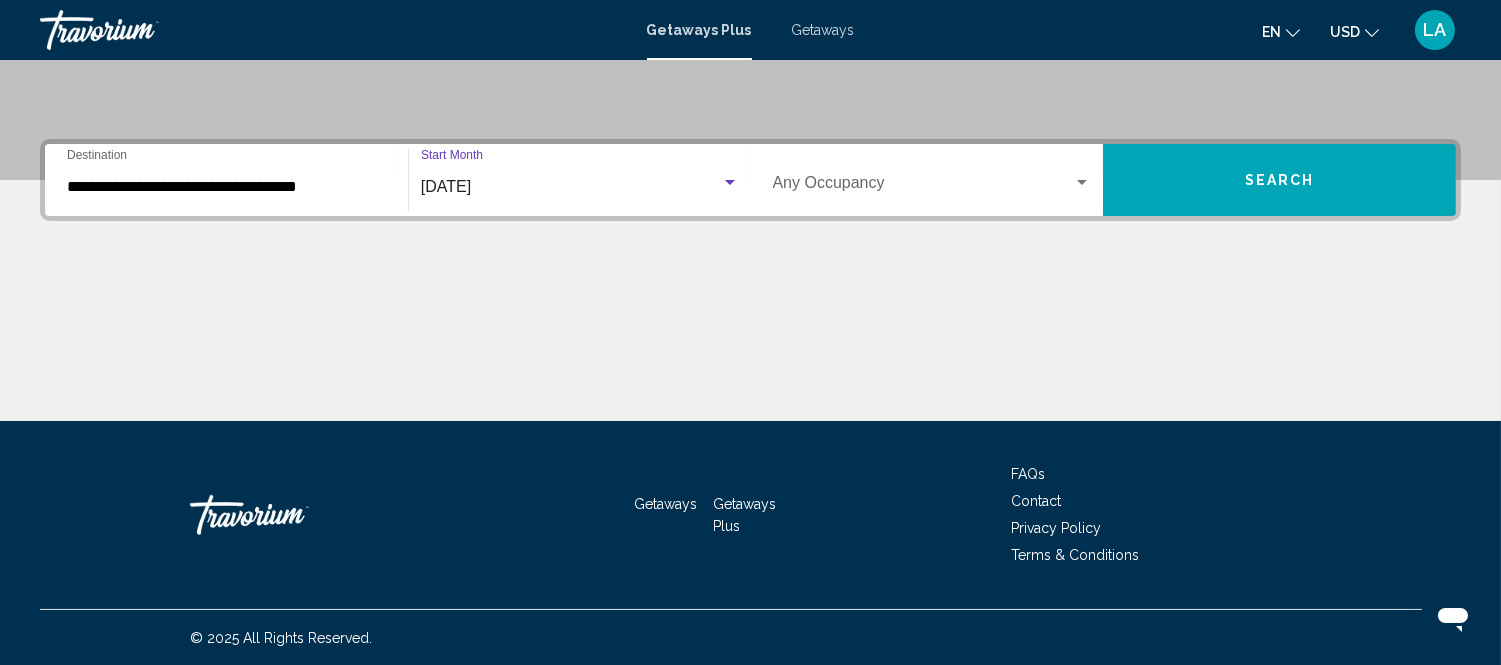 click on "Occupancy Any Occupancy" at bounding box center [932, 180] 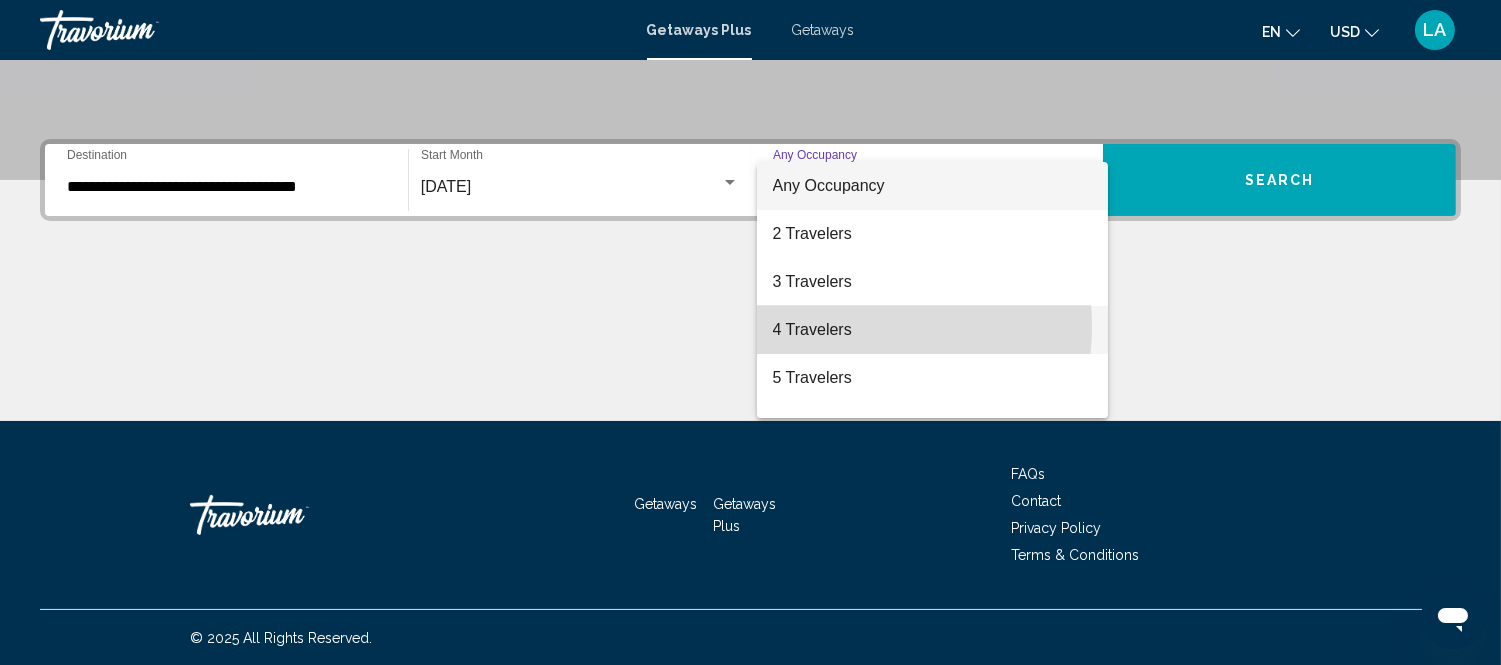click on "4 Travelers" at bounding box center [932, 330] 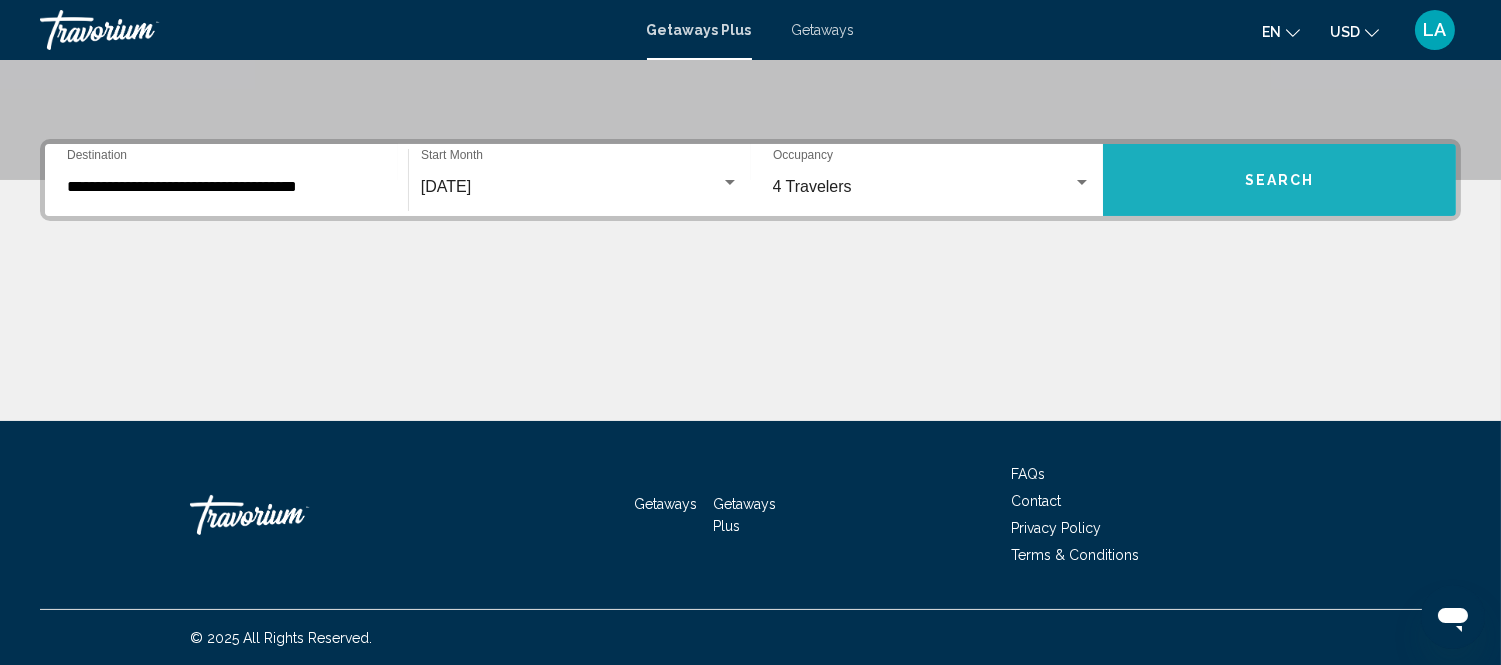 click on "Search" at bounding box center [1279, 180] 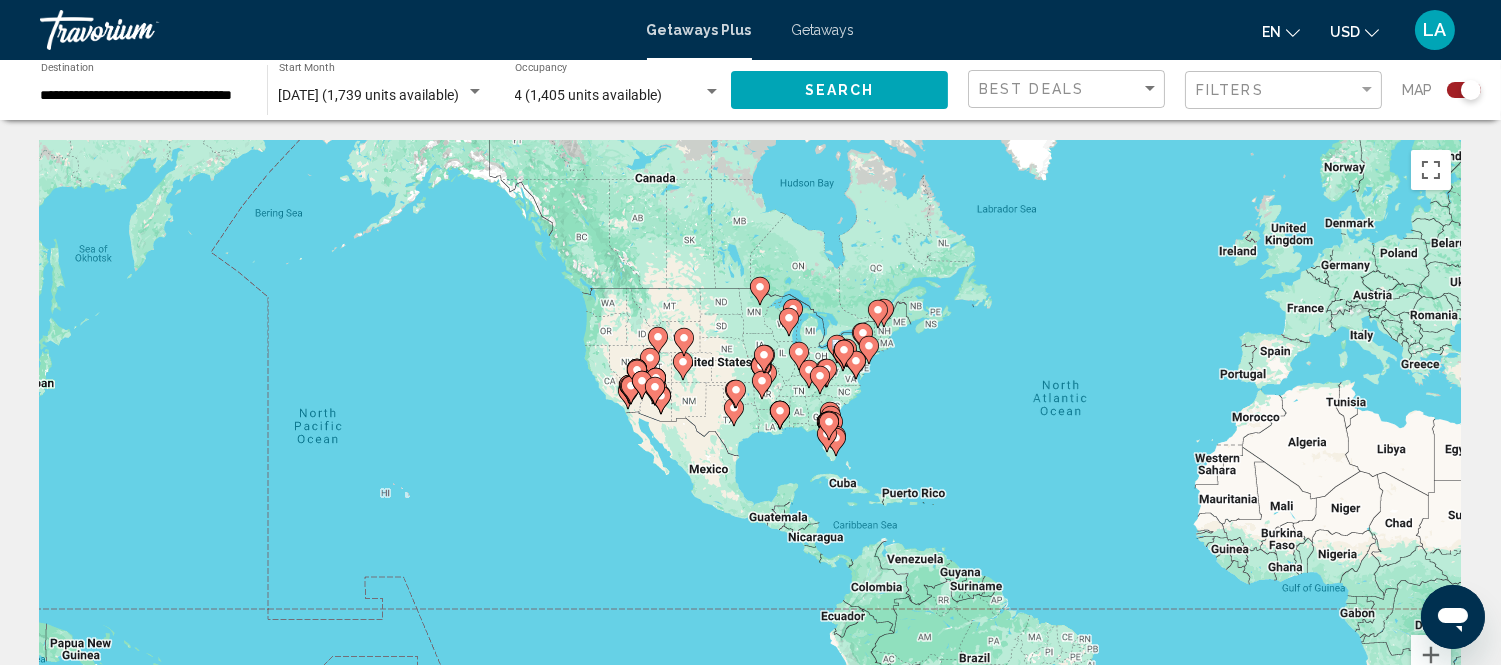 drag, startPoint x: 543, startPoint y: 362, endPoint x: 918, endPoint y: 352, distance: 375.1333 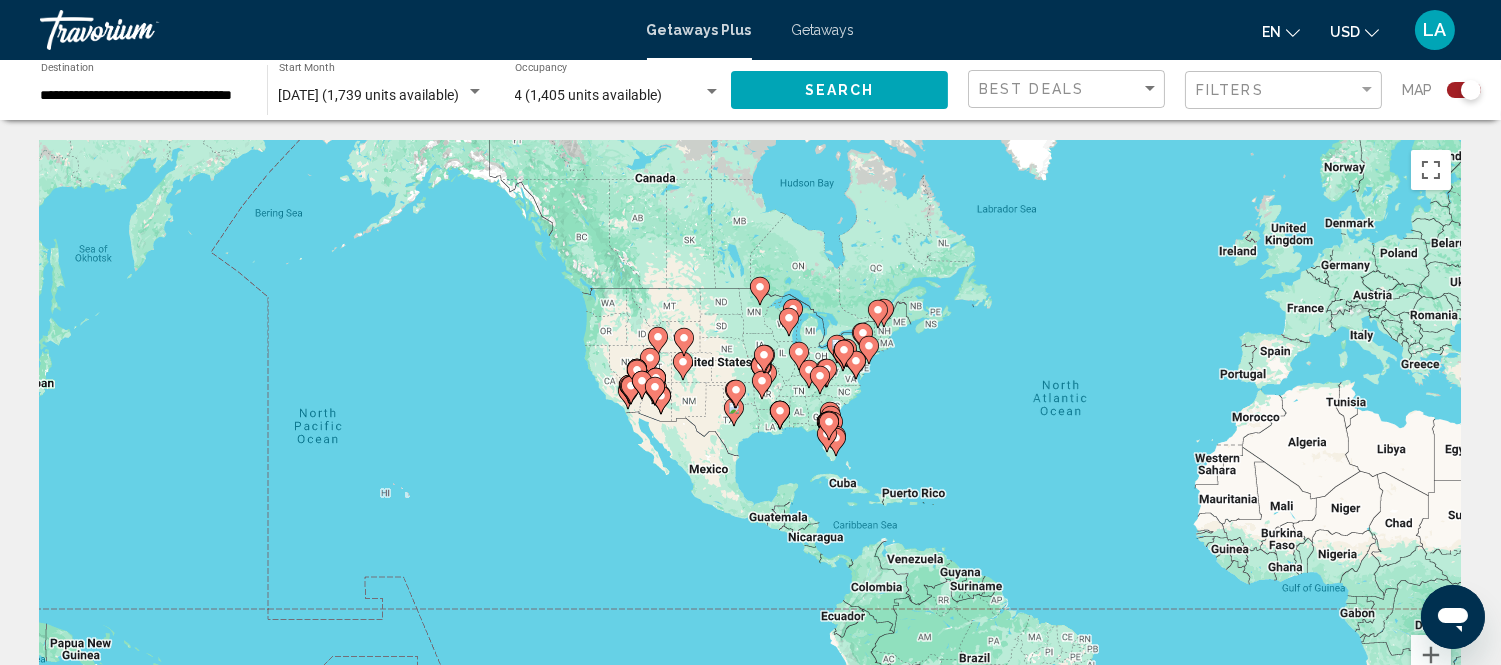 click on "To navigate, press the arrow keys. To activate drag with keyboard, press Alt + Enter. Once in keyboard drag state, use the arrow keys to move the marker. To complete the drag, press the Enter key. To cancel, press Escape." at bounding box center [750, 440] 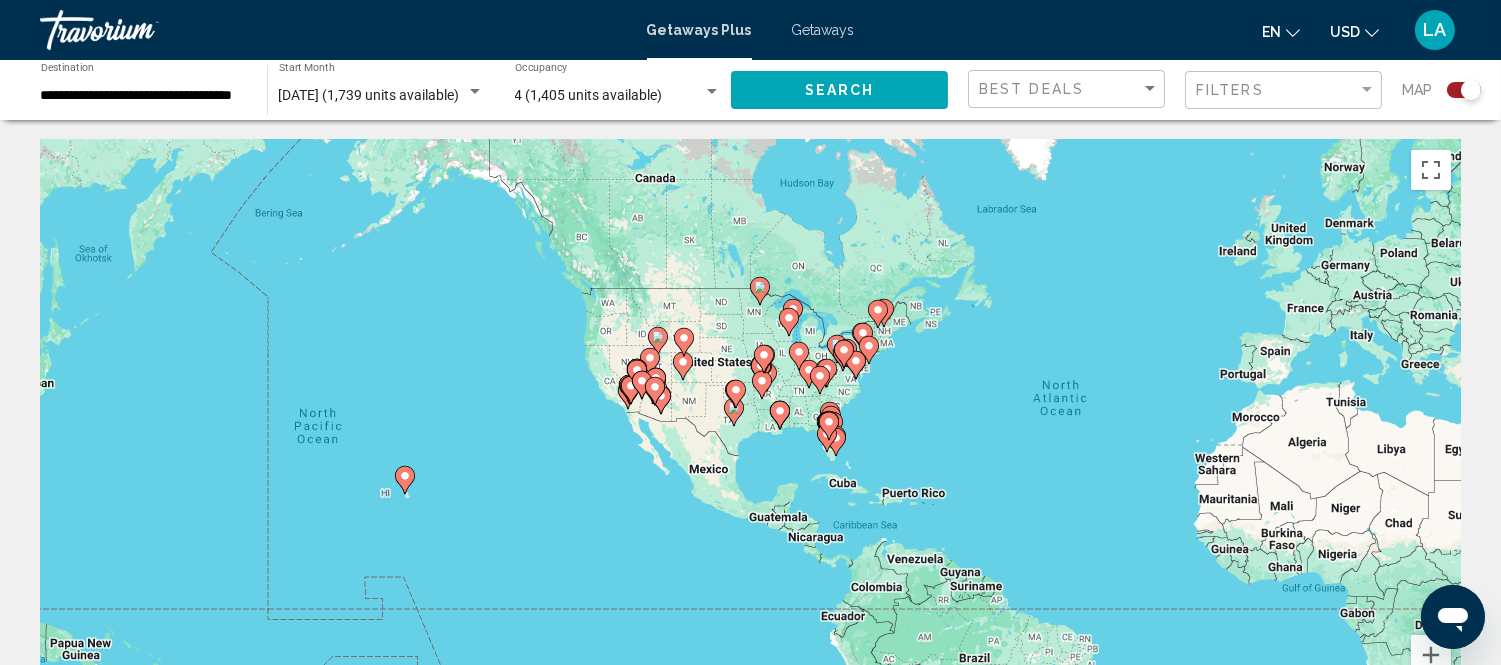 click on "To navigate, press the arrow keys. To activate drag with keyboard, press Alt + Enter. Once in keyboard drag state, use the arrow keys to move the marker. To complete the drag, press the Enter key. To cancel, press Escape." at bounding box center (750, 440) 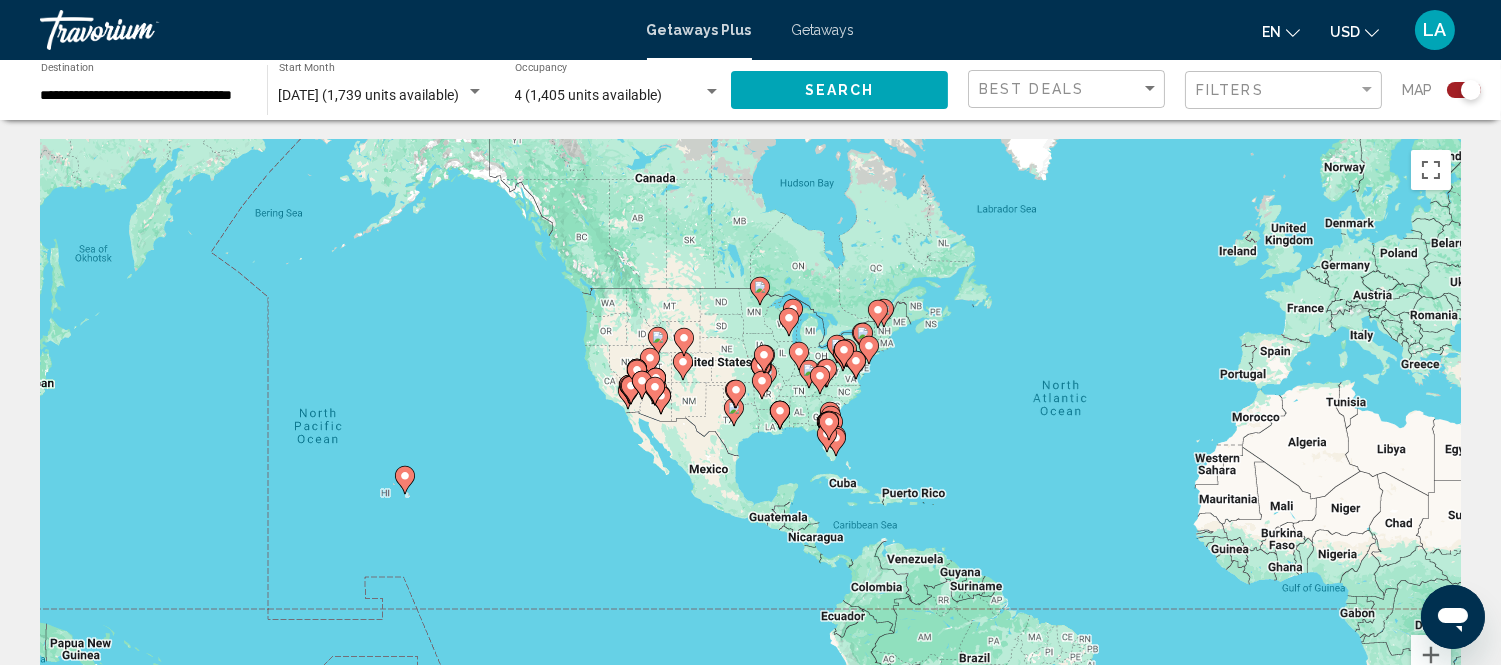 click on "To navigate, press the arrow keys. To activate drag with keyboard, press Alt + Enter. Once in keyboard drag state, use the arrow keys to move the marker. To complete the drag, press the Enter key. To cancel, press Escape." at bounding box center [750, 440] 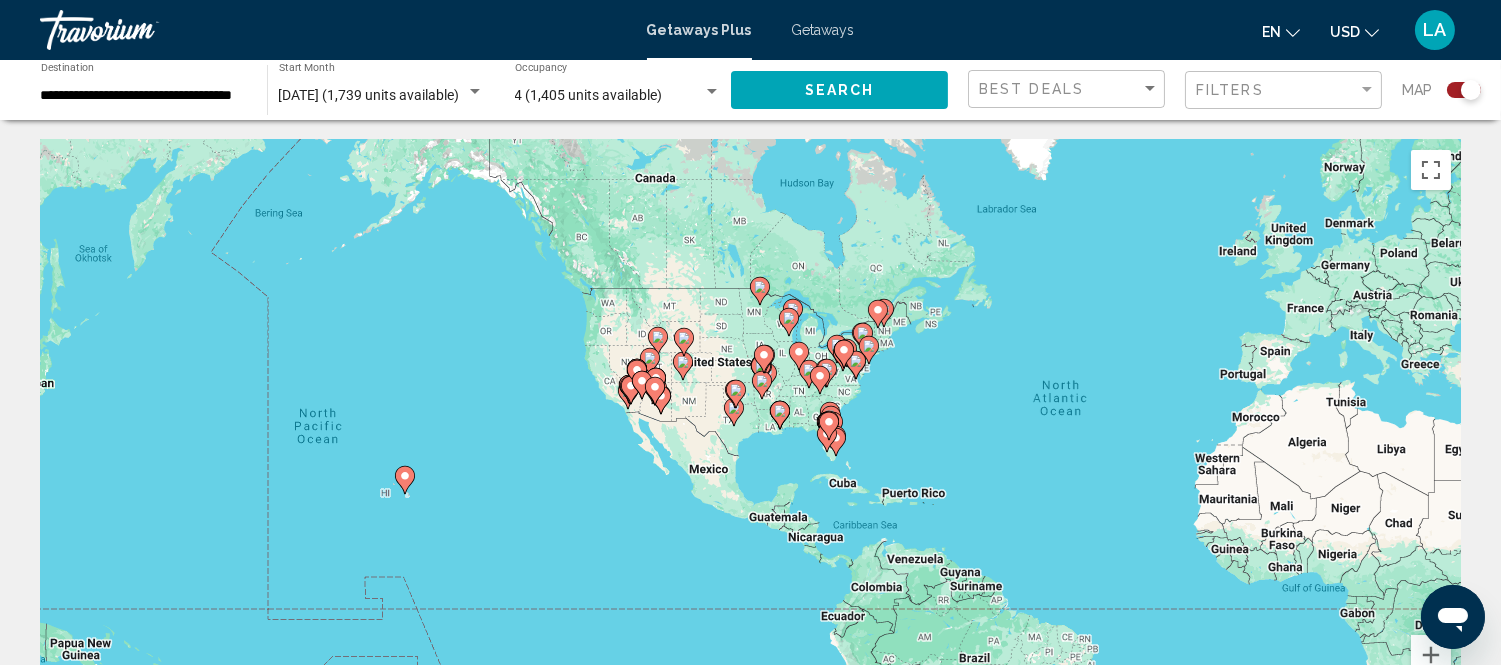 click on "To navigate, press the arrow keys. To activate drag with keyboard, press Alt + Enter. Once in keyboard drag state, use the arrow keys to move the marker. To complete the drag, press the Enter key. To cancel, press Escape." at bounding box center (750, 440) 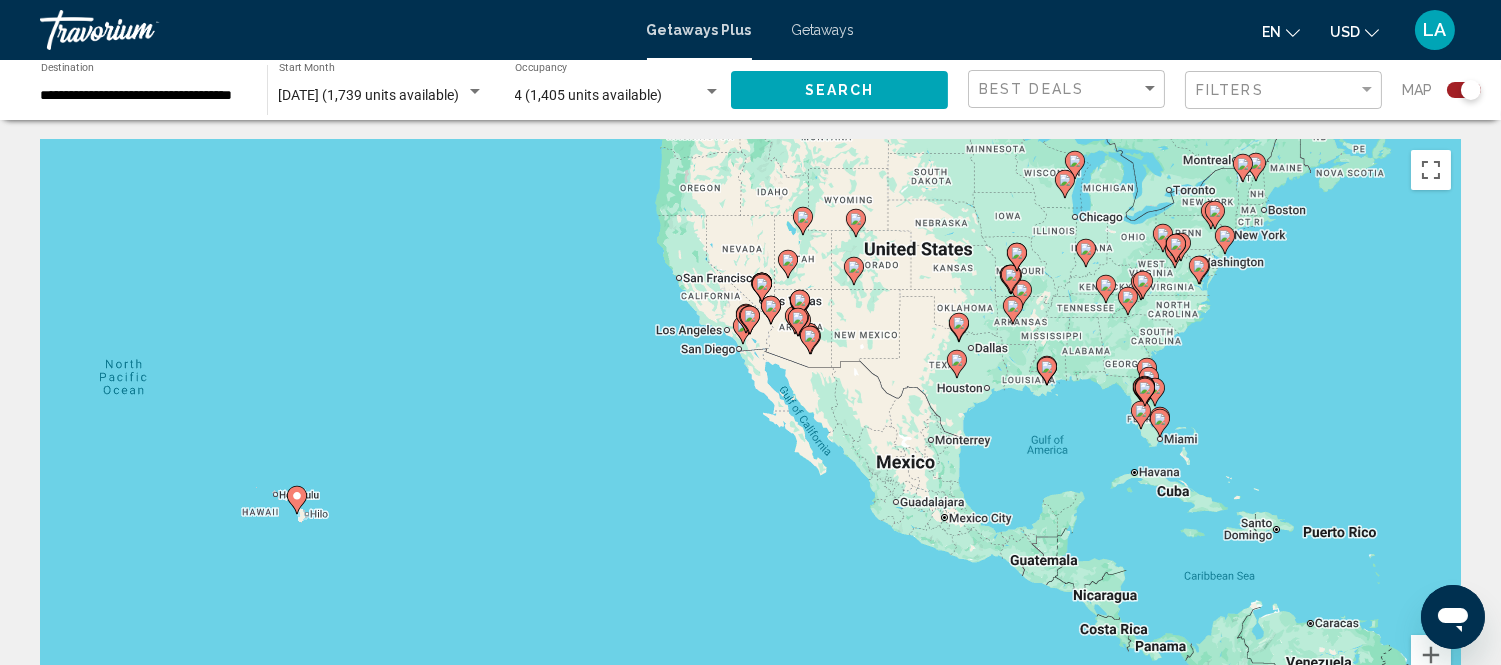 click on "To navigate, press the arrow keys. To activate drag with keyboard, press Alt + Enter. Once in keyboard drag state, use the arrow keys to move the marker. To complete the drag, press the Enter key. To cancel, press Escape." at bounding box center (750, 440) 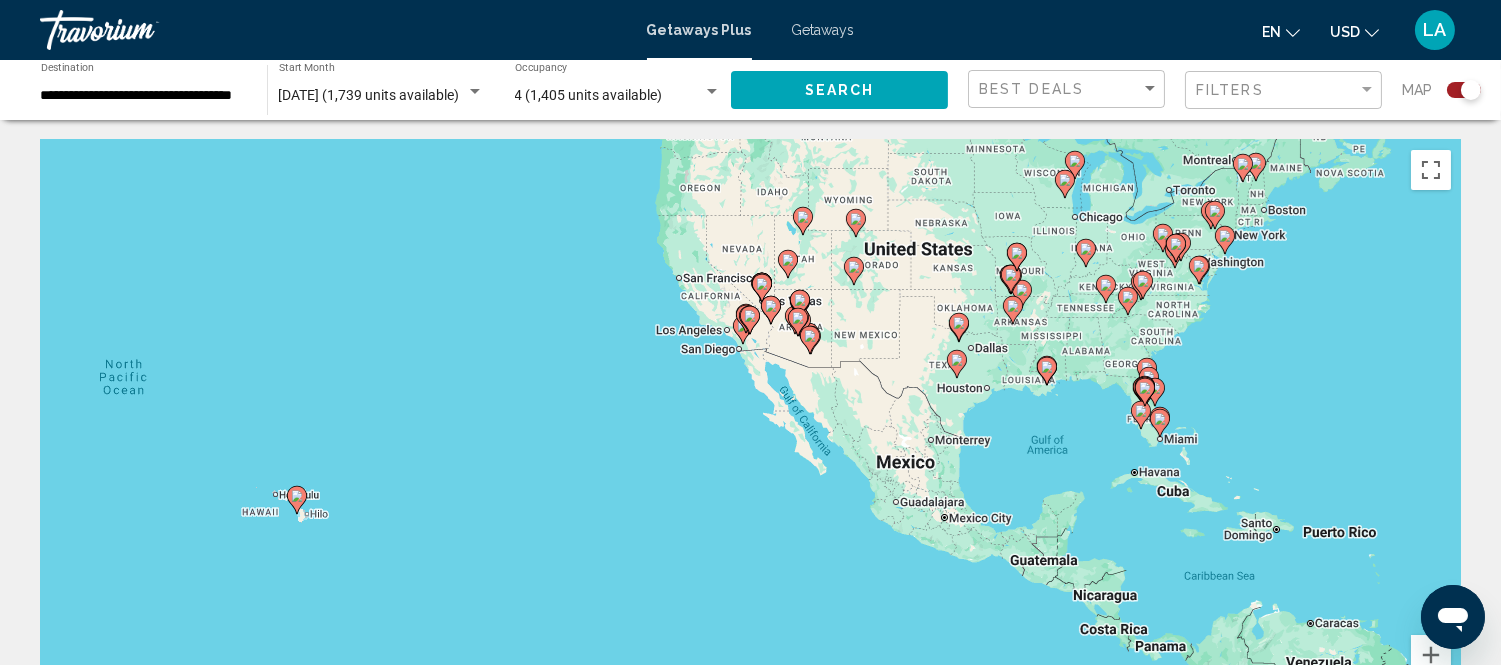 click on "To navigate, press the arrow keys. To activate drag with keyboard, press Alt + Enter. Once in keyboard drag state, use the arrow keys to move the marker. To complete the drag, press the Enter key. To cancel, press Escape." at bounding box center (750, 440) 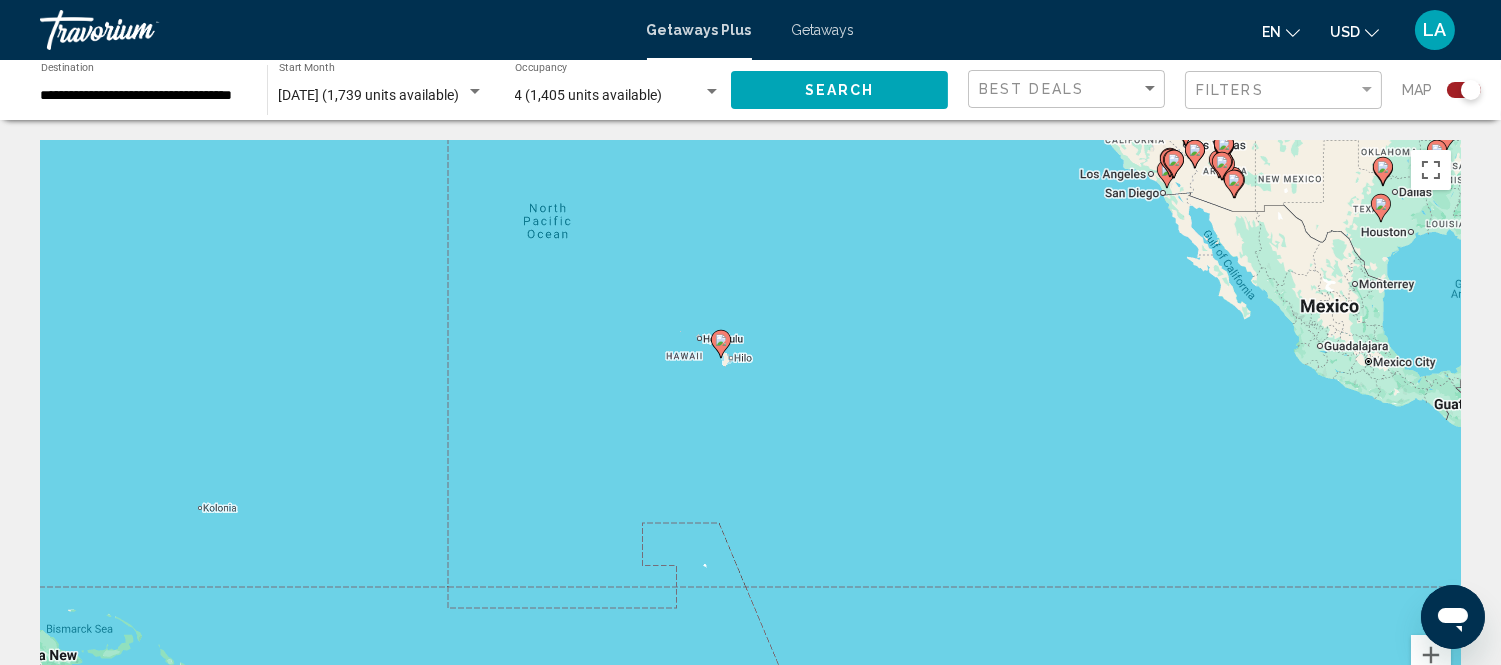 drag, startPoint x: 461, startPoint y: 458, endPoint x: 900, endPoint y: 292, distance: 469.33676 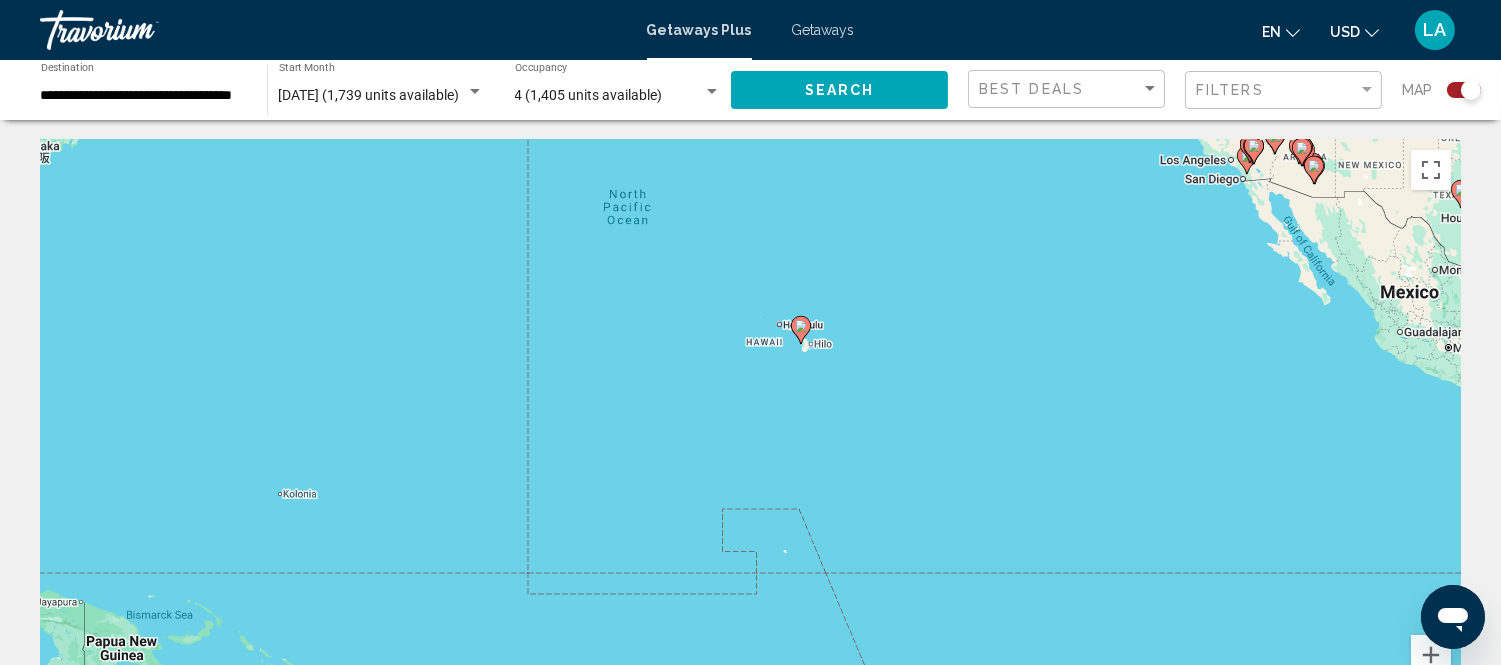 click on "To navigate, press the arrow keys. To activate drag with keyboard, press Alt + Enter. Once in keyboard drag state, use the arrow keys to move the marker. To complete the drag, press the Enter key. To cancel, press Escape." at bounding box center (750, 440) 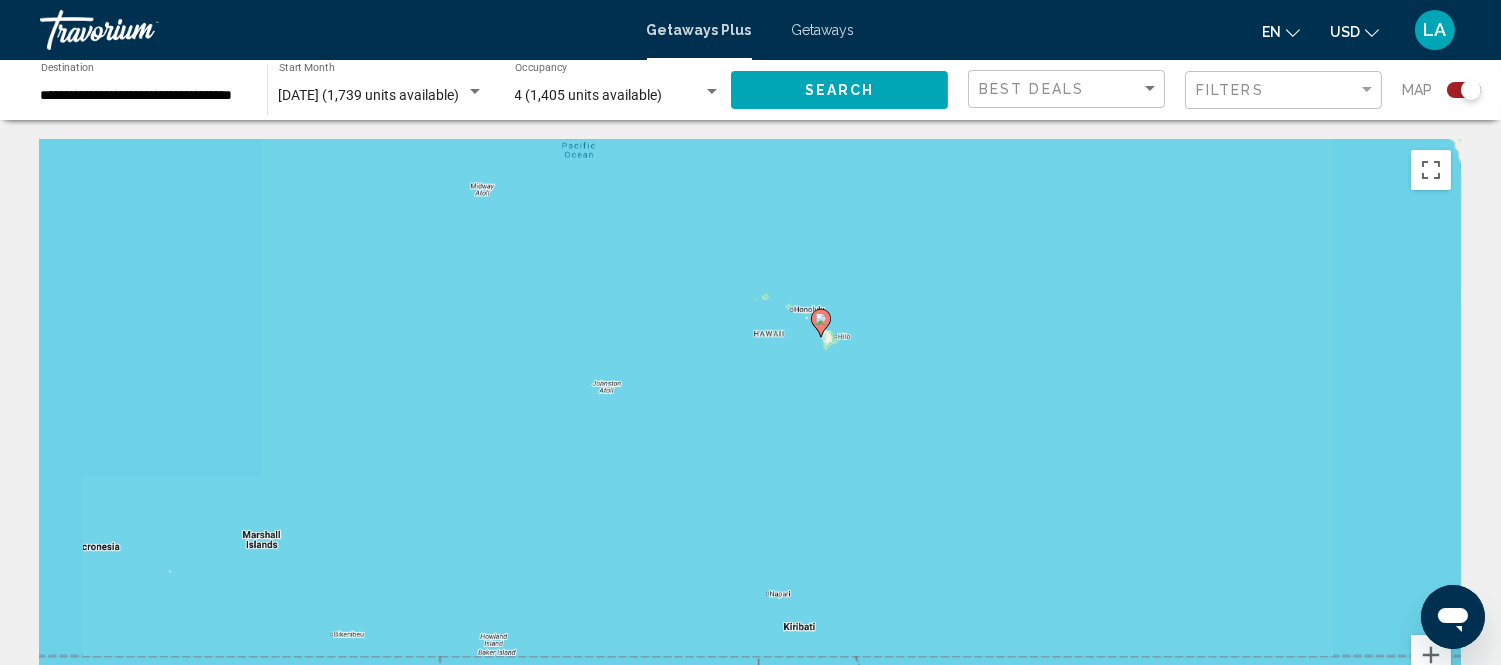 click on "To navigate, press the arrow keys. To activate drag with keyboard, press Alt + Enter. Once in keyboard drag state, use the arrow keys to move the marker. To complete the drag, press the Enter key. To cancel, press Escape." at bounding box center (750, 440) 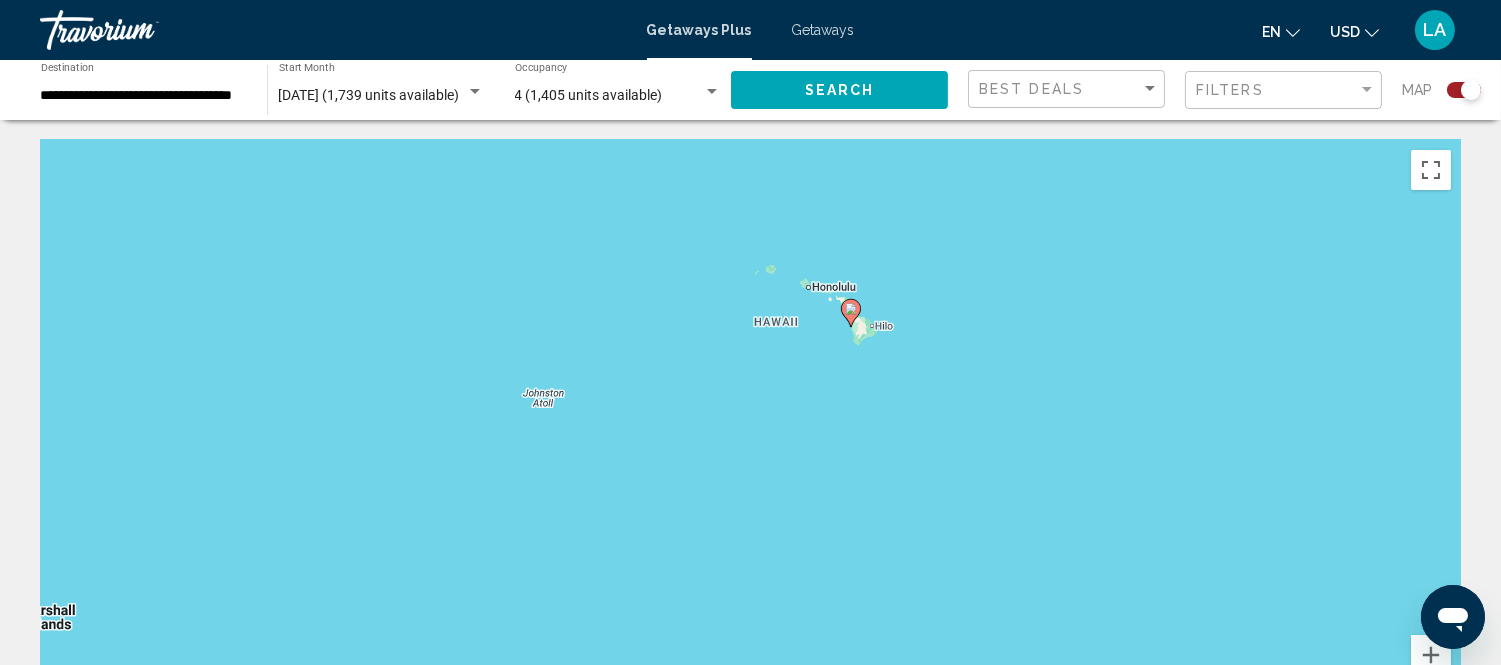 click on "To navigate, press the arrow keys. To activate drag with keyboard, press Alt + Enter. Once in keyboard drag state, use the arrow keys to move the marker. To complete the drag, press the Enter key. To cancel, press Escape." at bounding box center [750, 440] 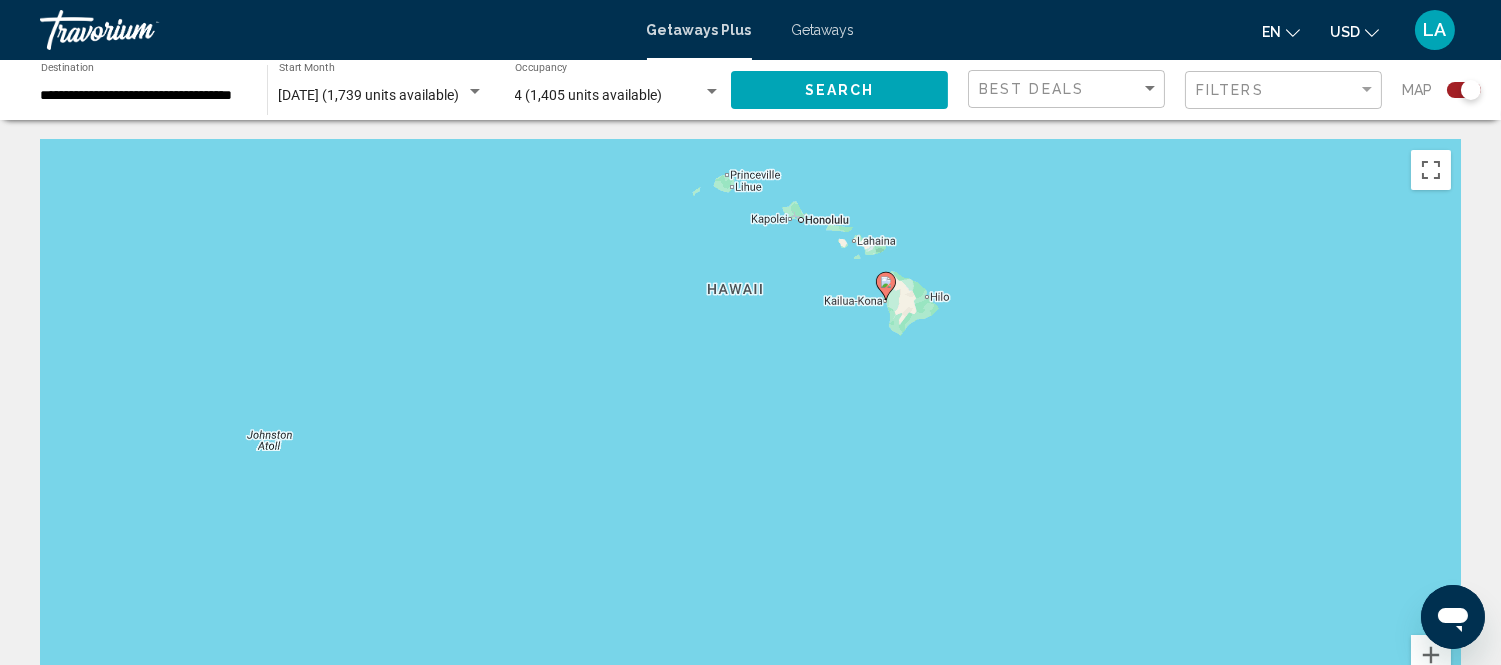 click on "To navigate, press the arrow keys. To activate drag with keyboard, press Alt + Enter. Once in keyboard drag state, use the arrow keys to move the marker. To complete the drag, press the Enter key. To cancel, press Escape." at bounding box center (750, 440) 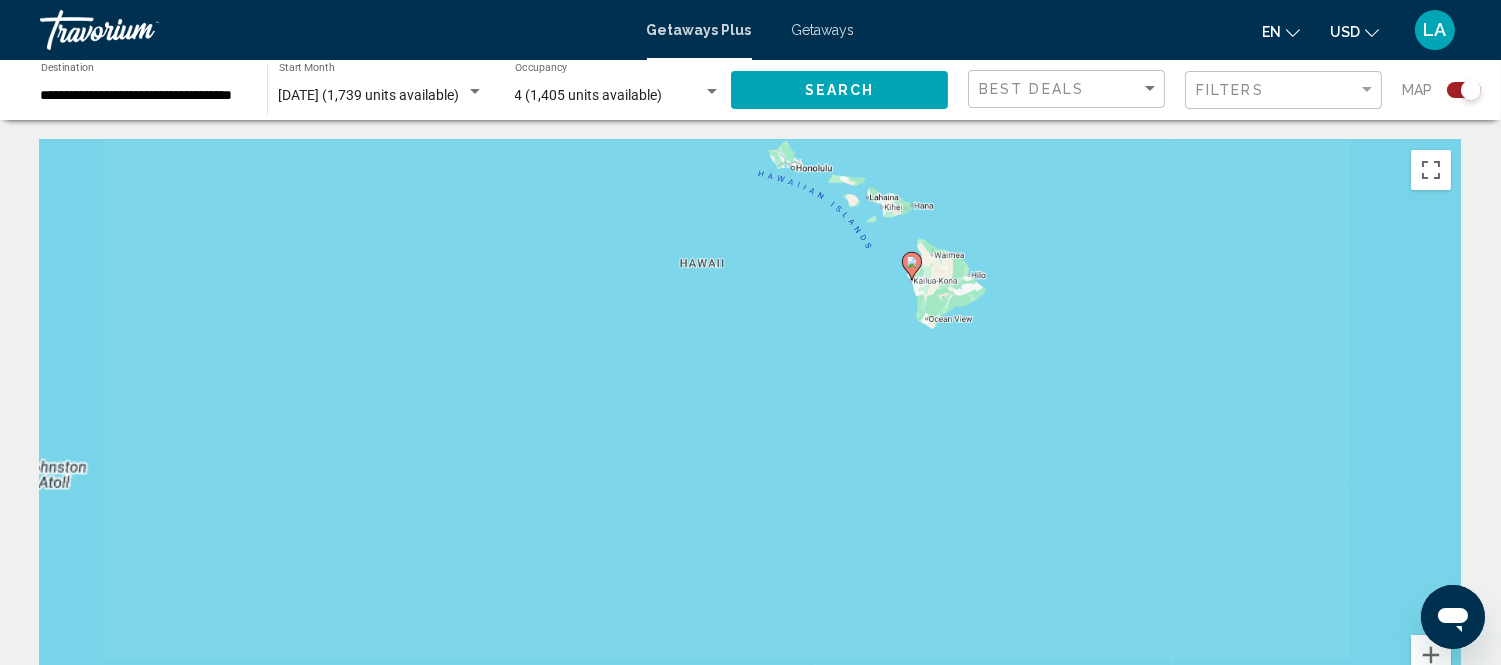 click on "To navigate, press the arrow keys. To activate drag with keyboard, press Alt + Enter. Once in keyboard drag state, use the arrow keys to move the marker. To complete the drag, press the Enter key. To cancel, press Escape." at bounding box center (750, 440) 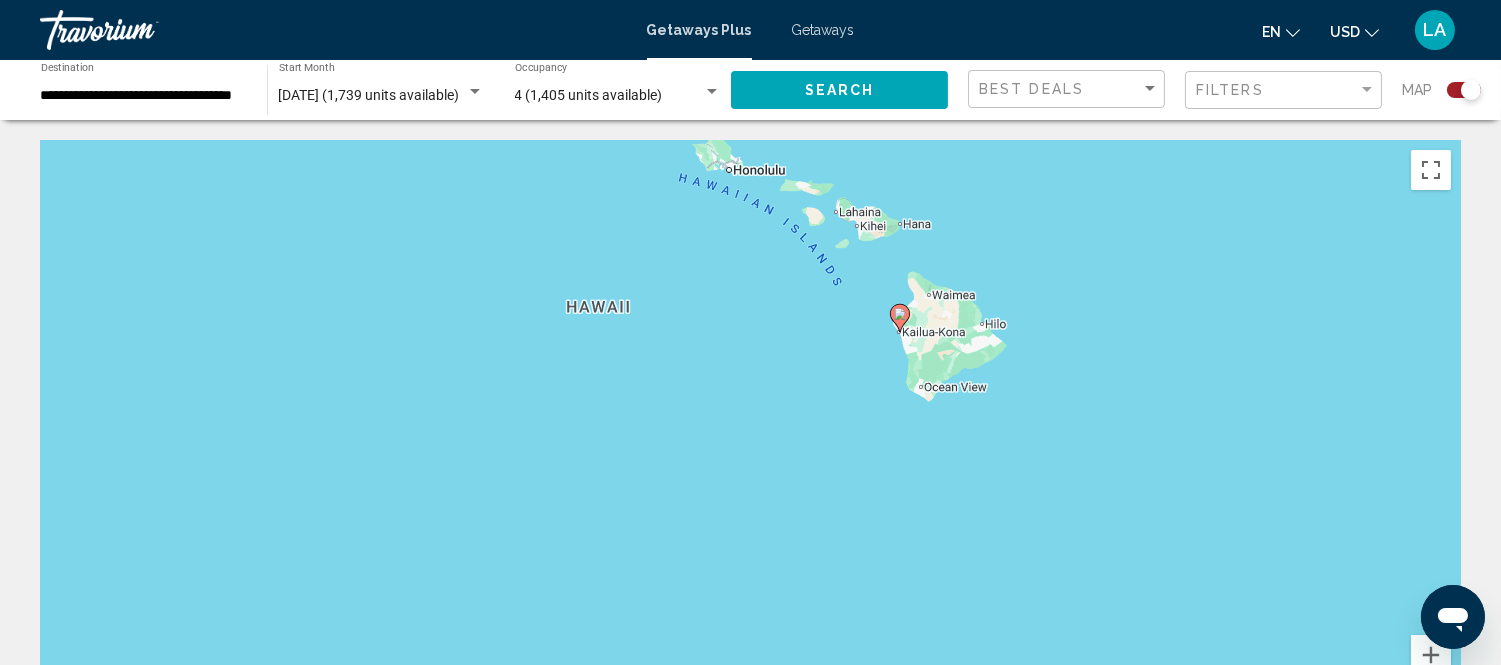 drag, startPoint x: 887, startPoint y: 290, endPoint x: 826, endPoint y: 377, distance: 106.25441 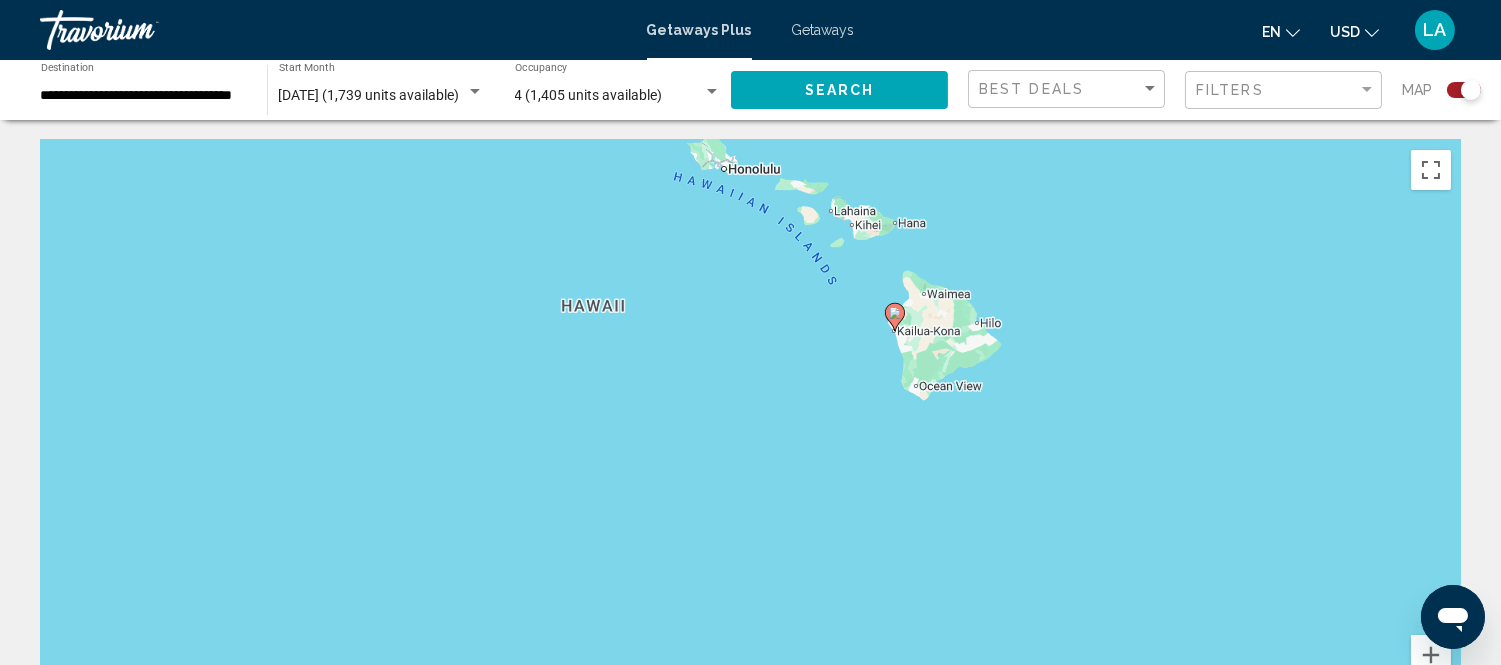 click 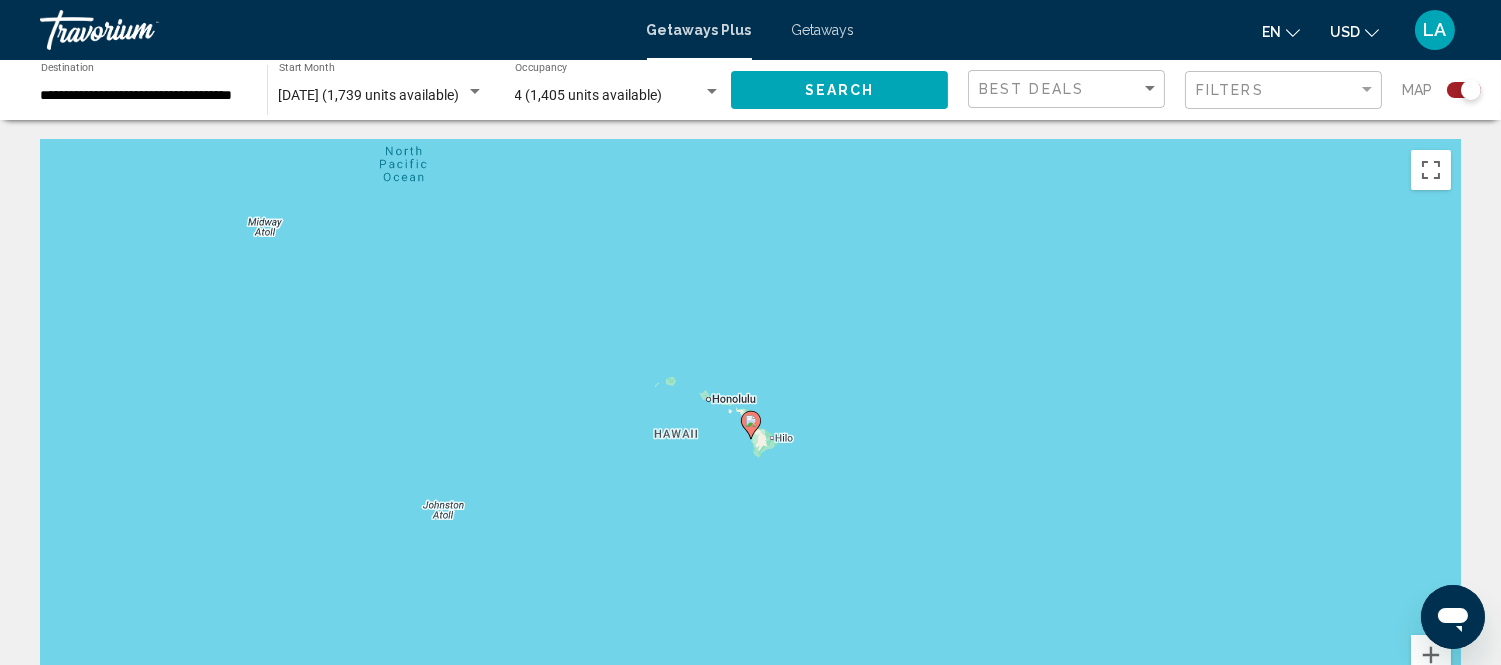 click 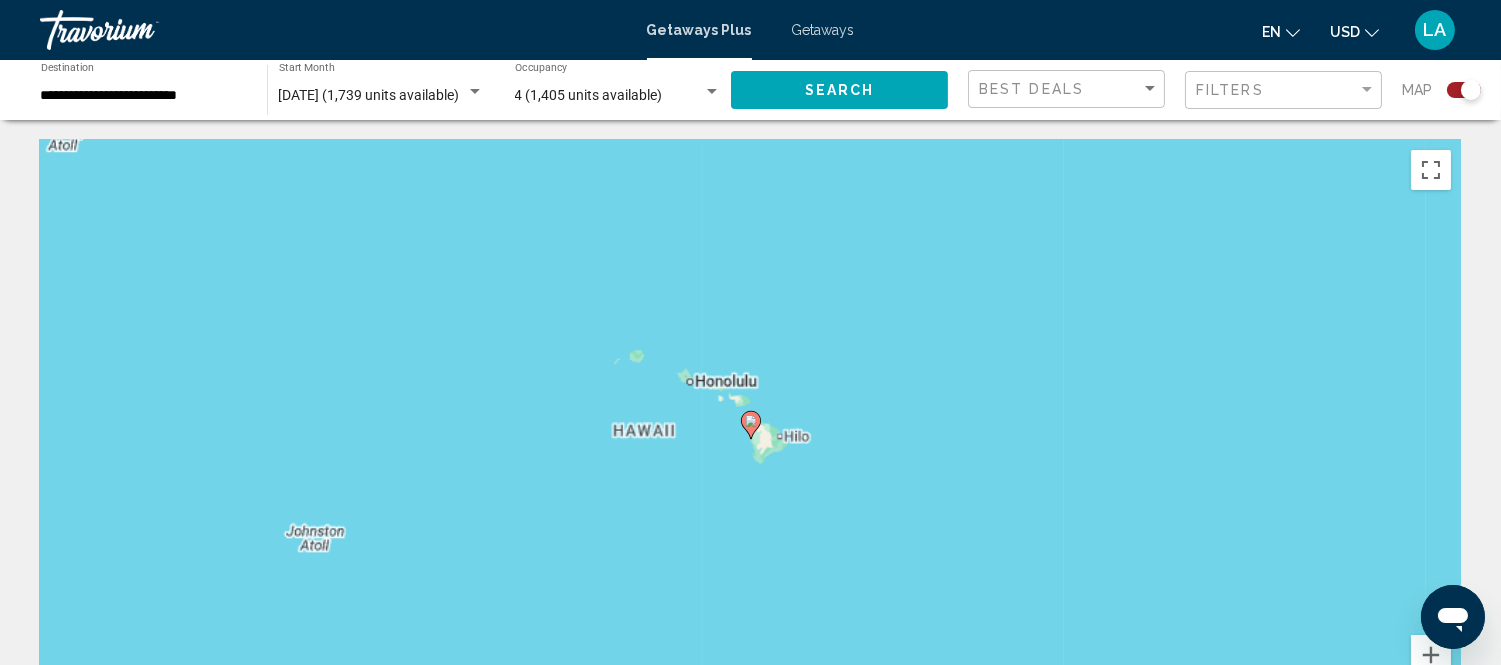 click 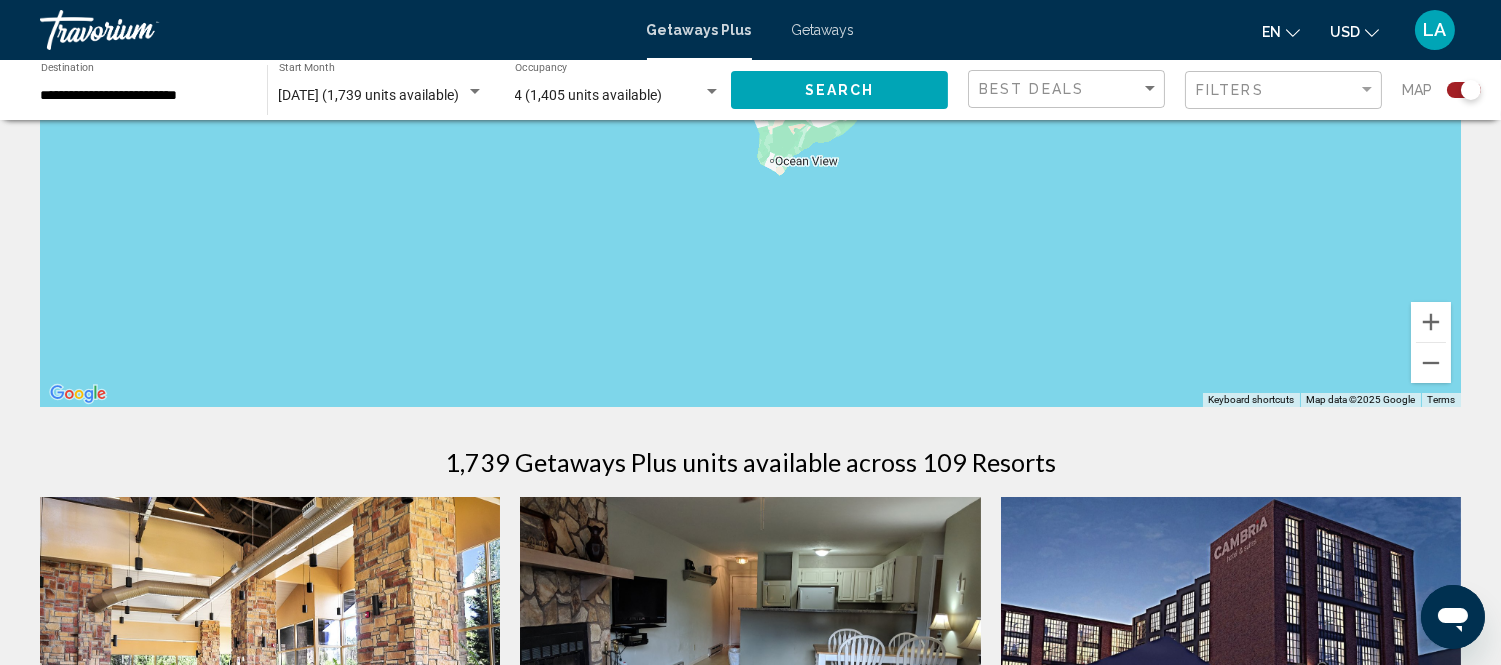 scroll, scrollTop: 222, scrollLeft: 0, axis: vertical 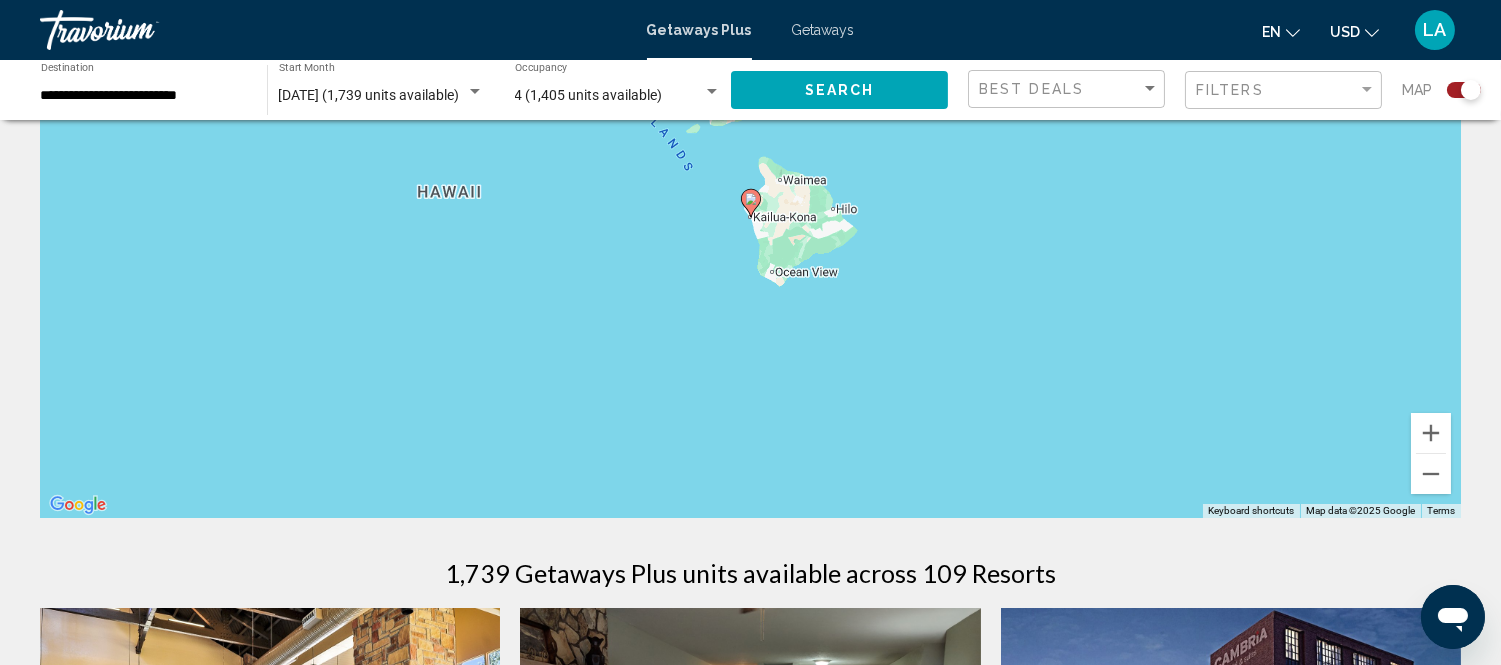 click 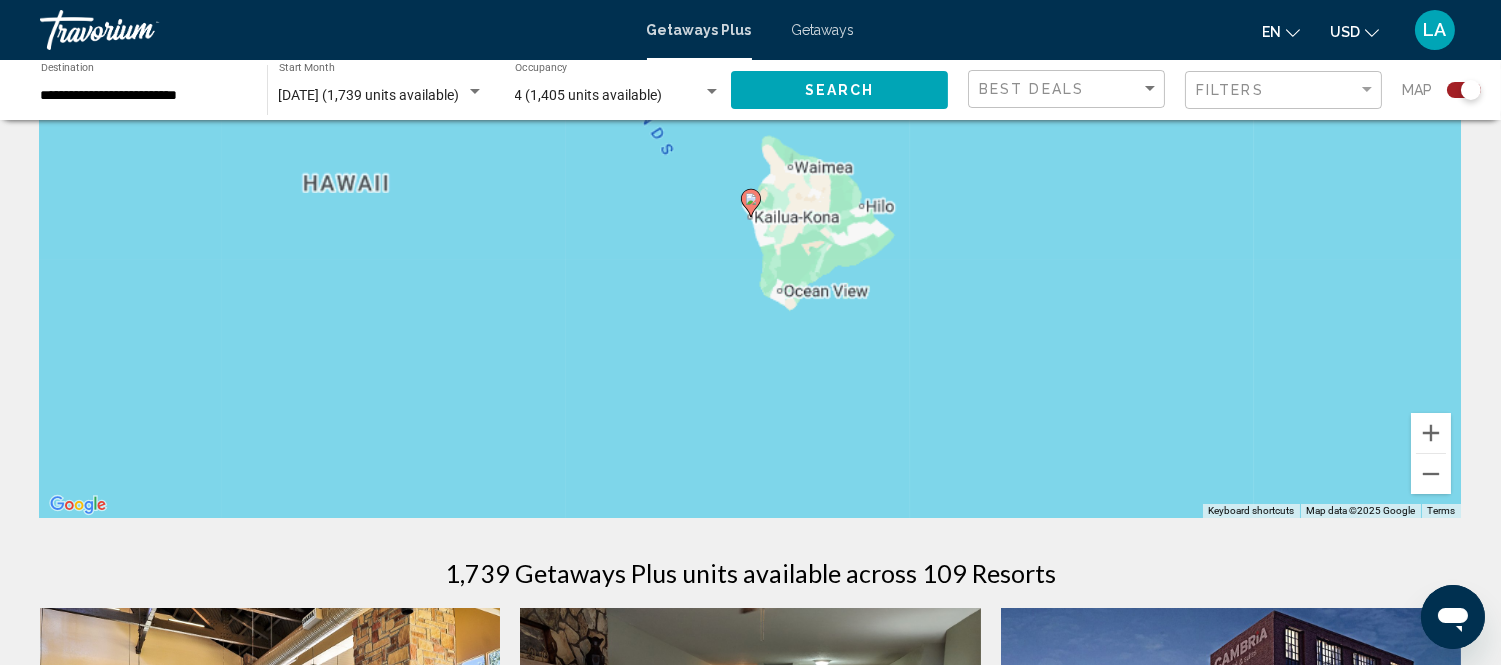 click 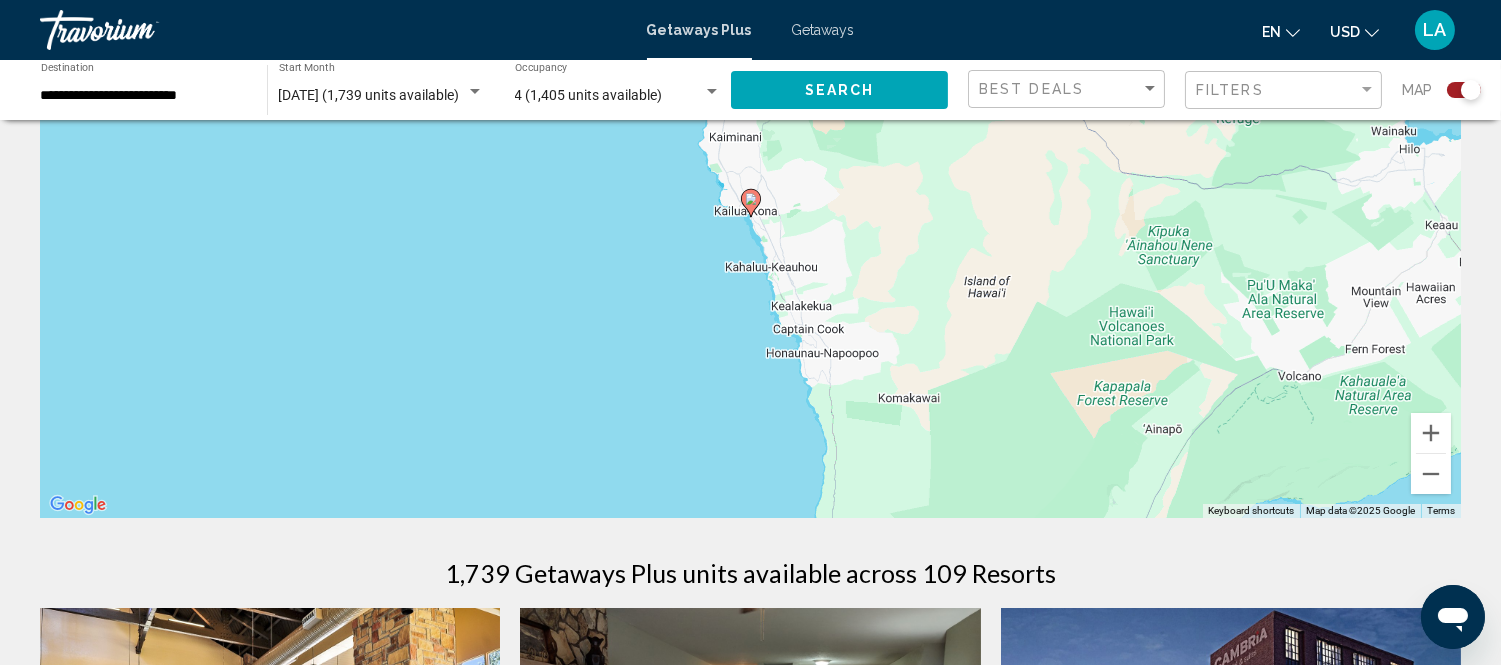 click 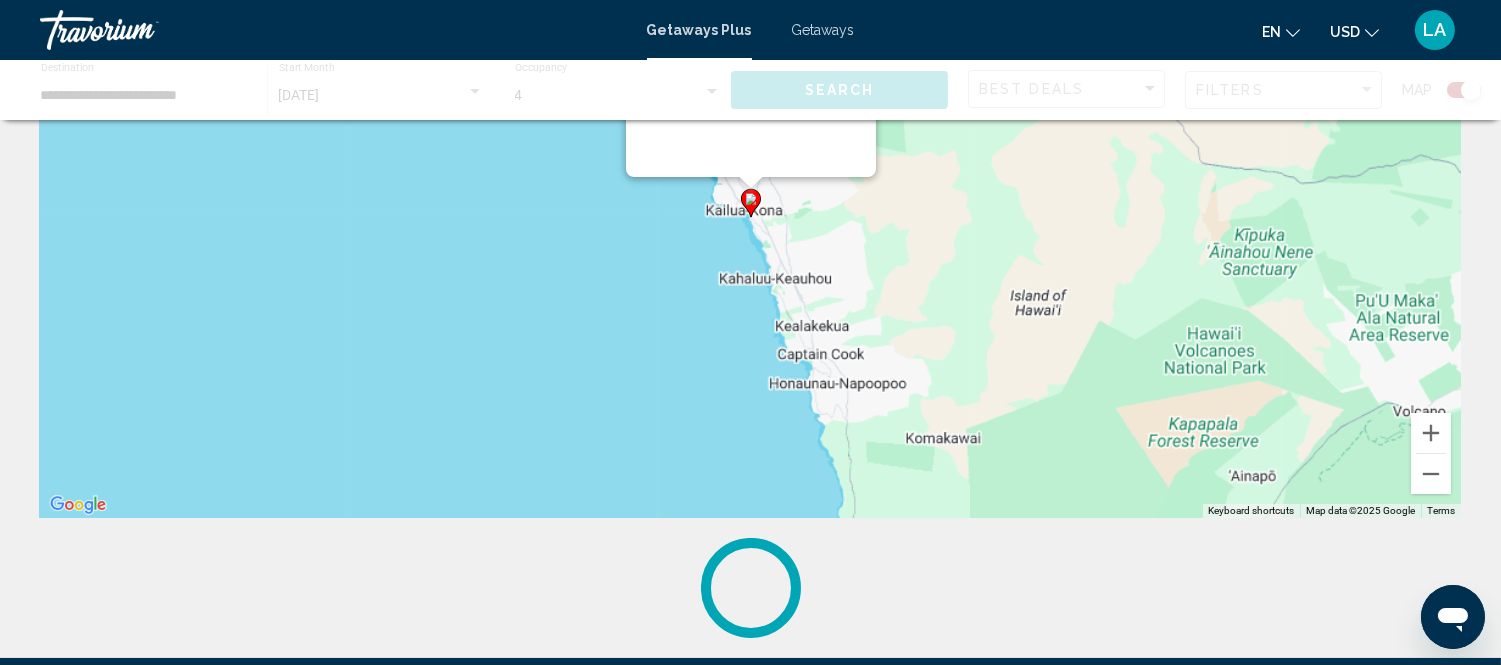 scroll, scrollTop: 0, scrollLeft: 0, axis: both 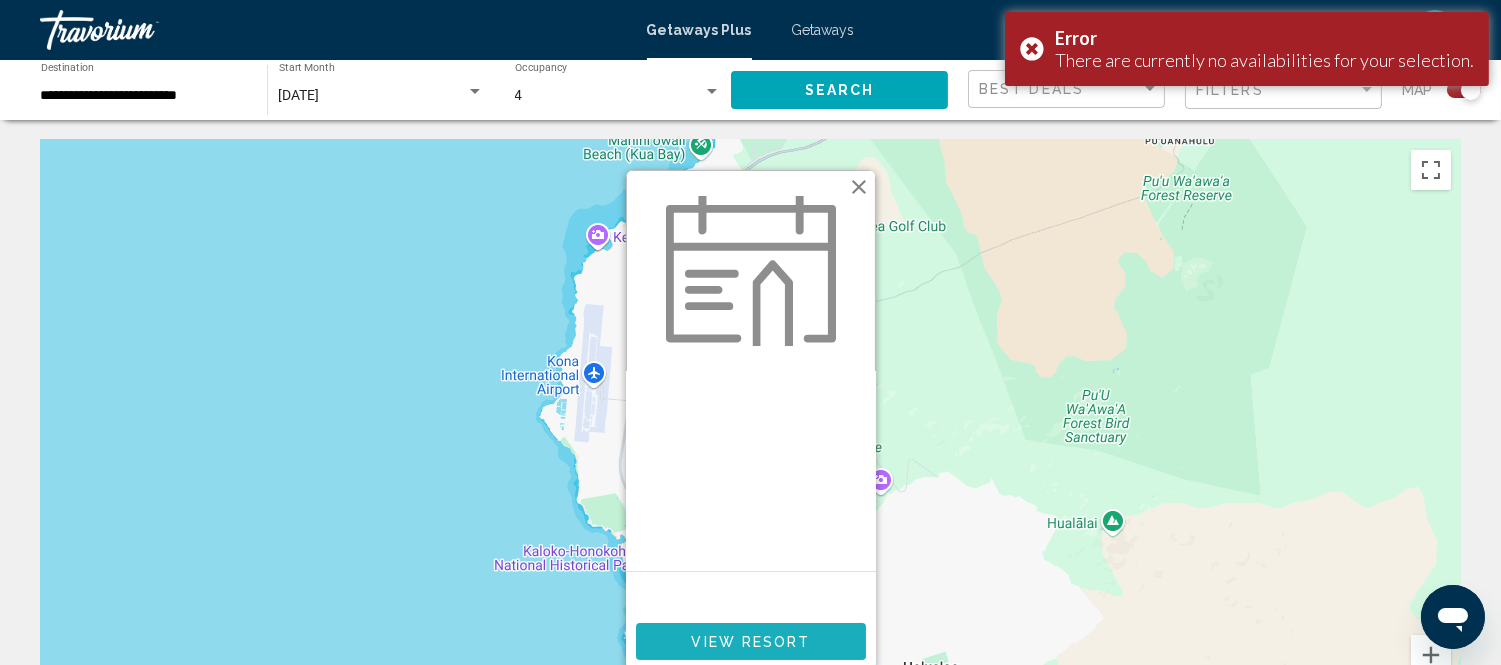 click on "View Resort" at bounding box center (750, 642) 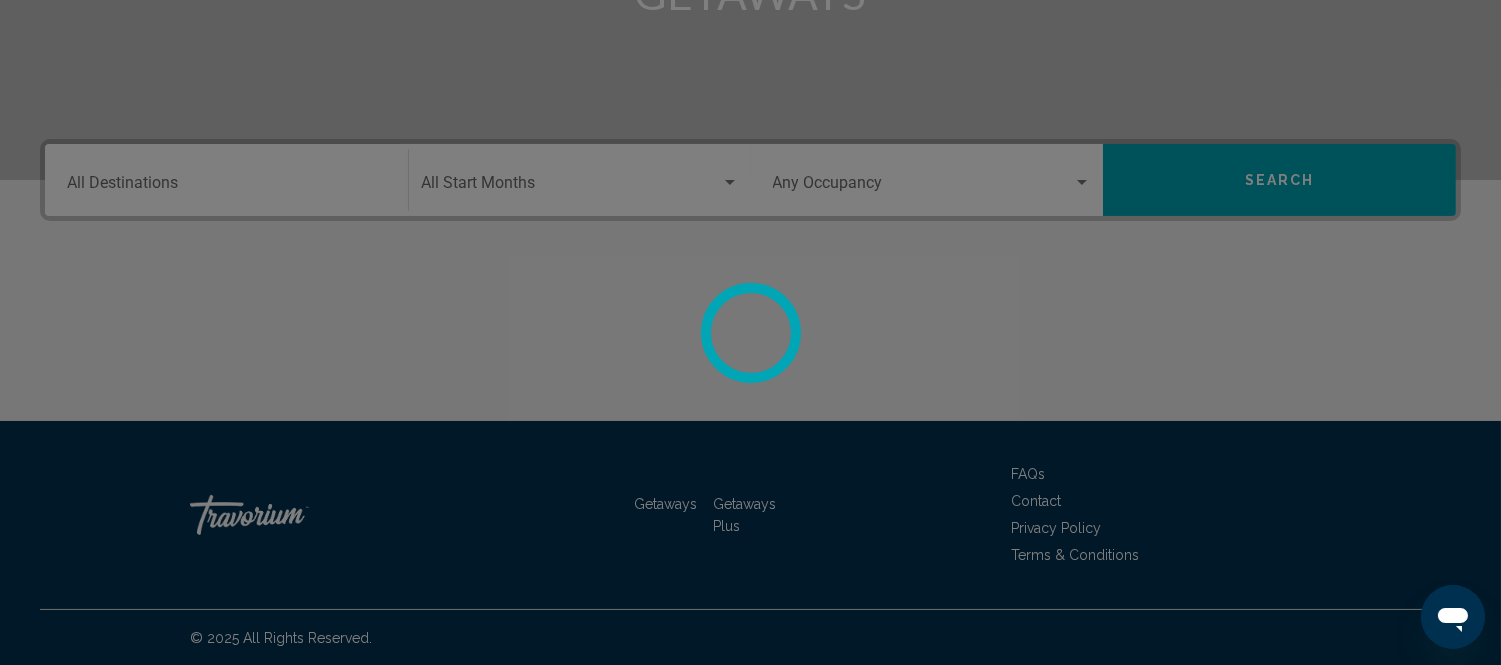 scroll, scrollTop: 0, scrollLeft: 0, axis: both 